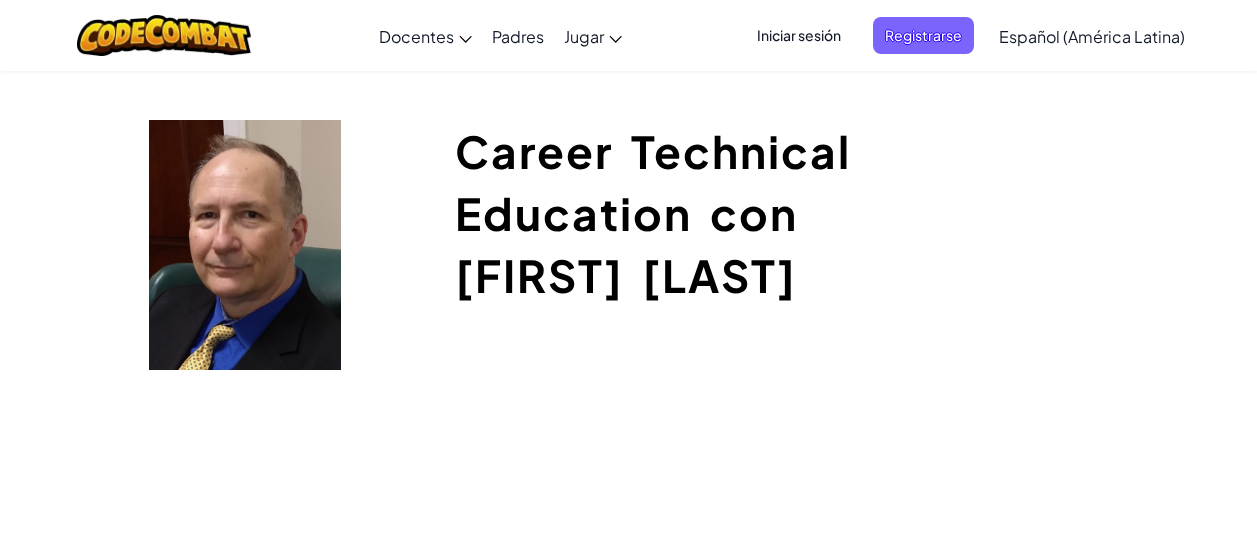scroll, scrollTop: 0, scrollLeft: 0, axis: both 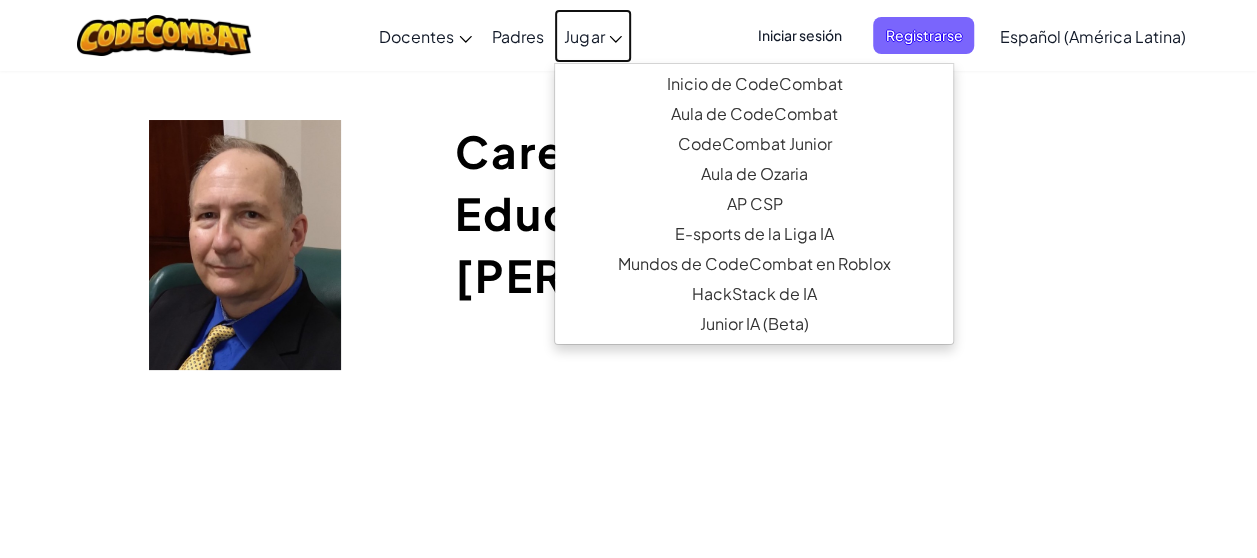 click on "Jugar" at bounding box center [593, 36] 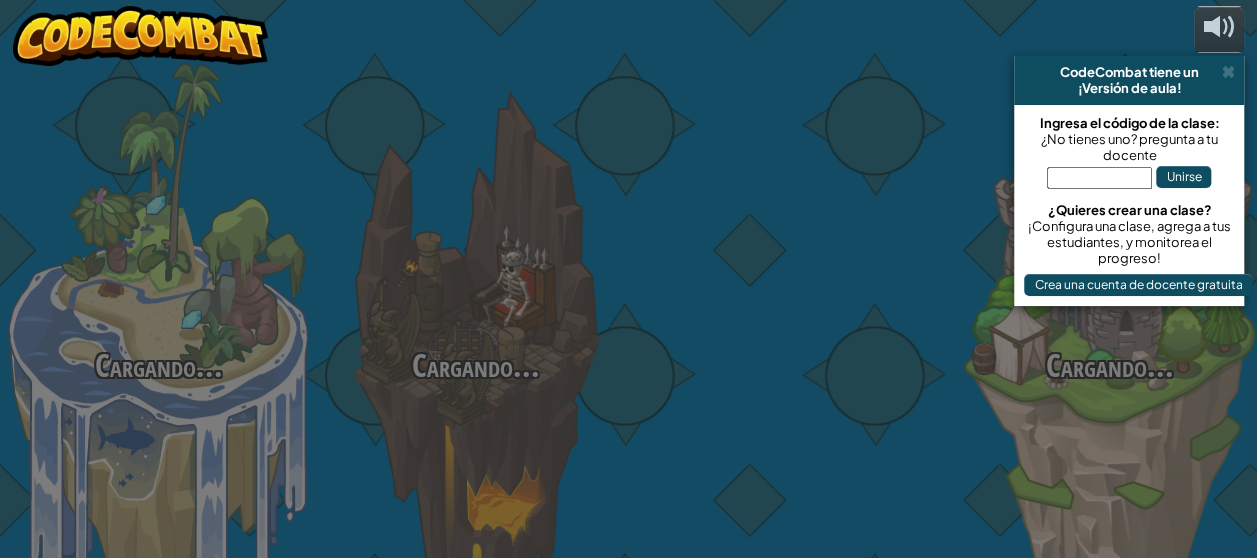 select on "es-419" 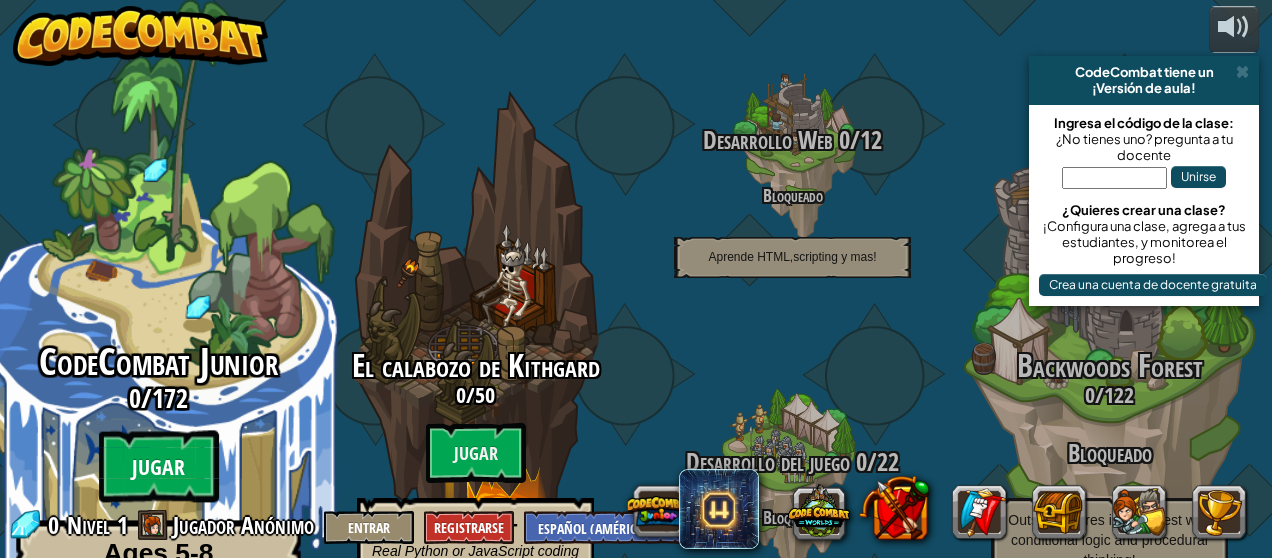 click on "Jugar" at bounding box center [159, 467] 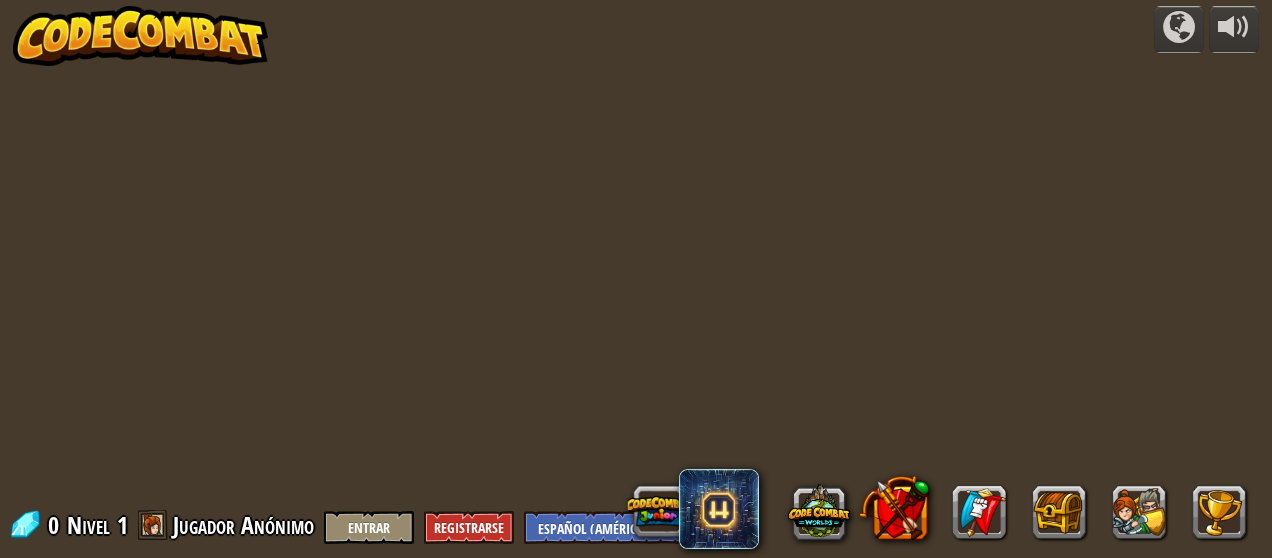 select on "es-419" 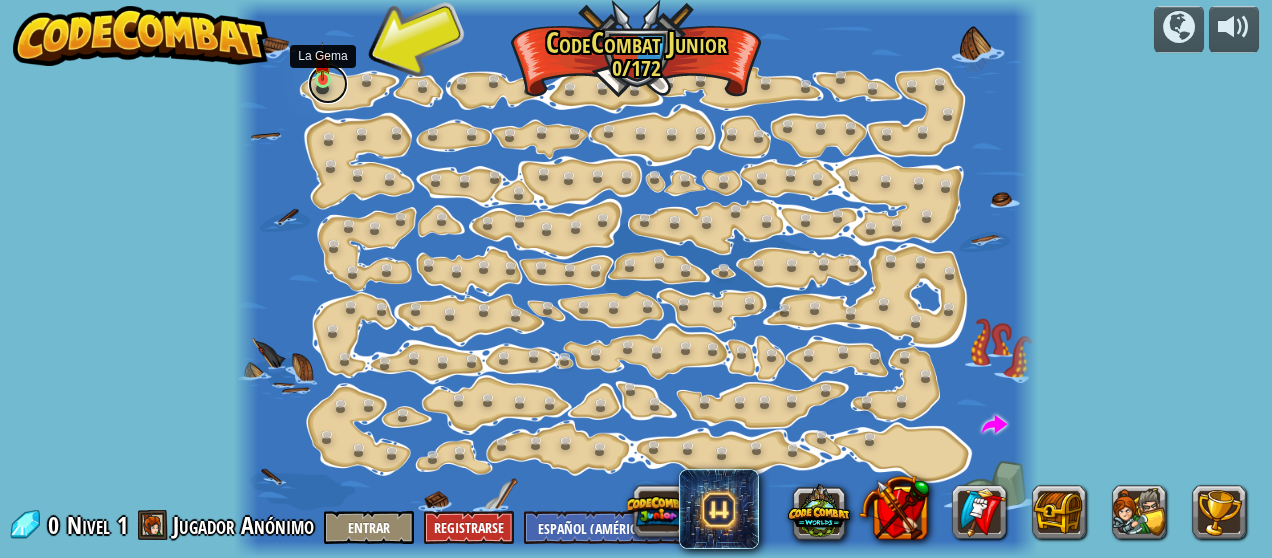 click at bounding box center (328, 84) 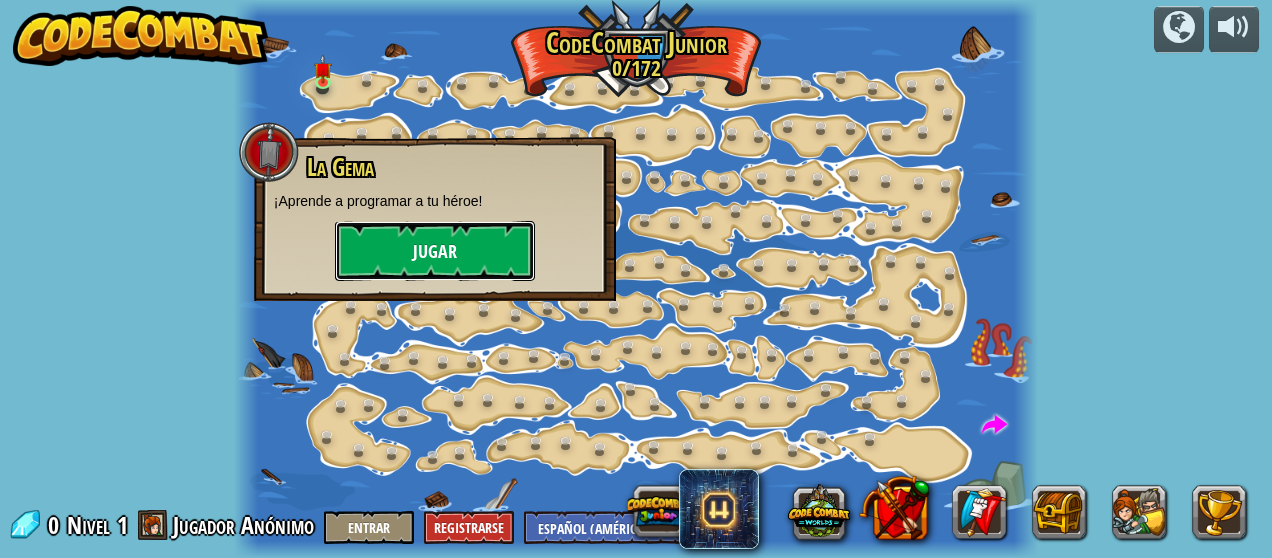 click on "Jugar" at bounding box center [435, 251] 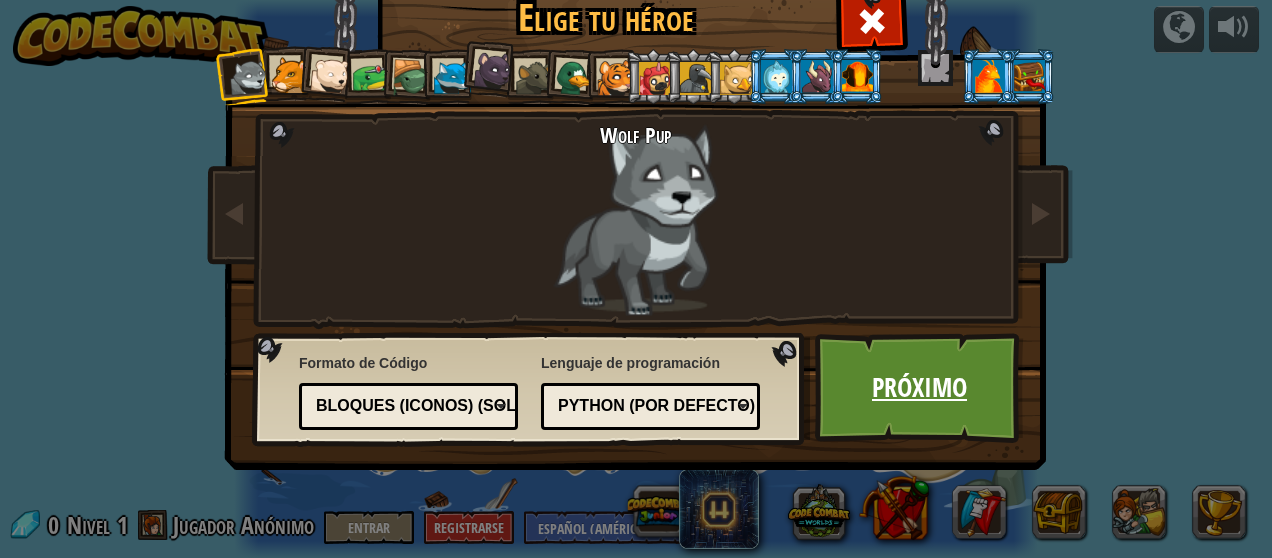 click on "Próximo" at bounding box center [919, 388] 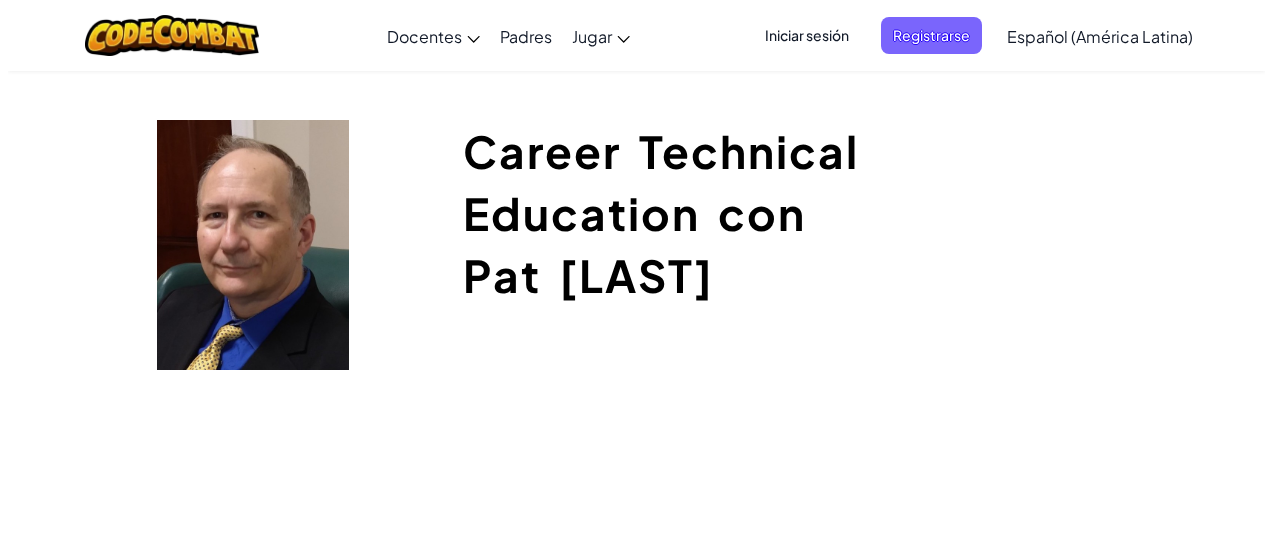 scroll, scrollTop: 0, scrollLeft: 0, axis: both 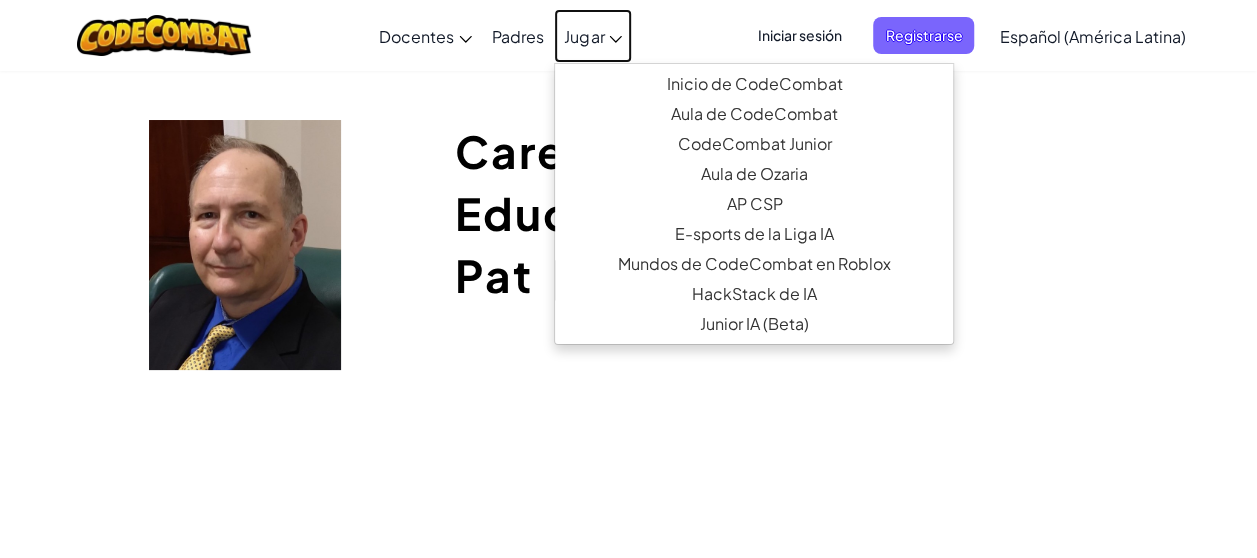 click on "Jugar" at bounding box center (593, 36) 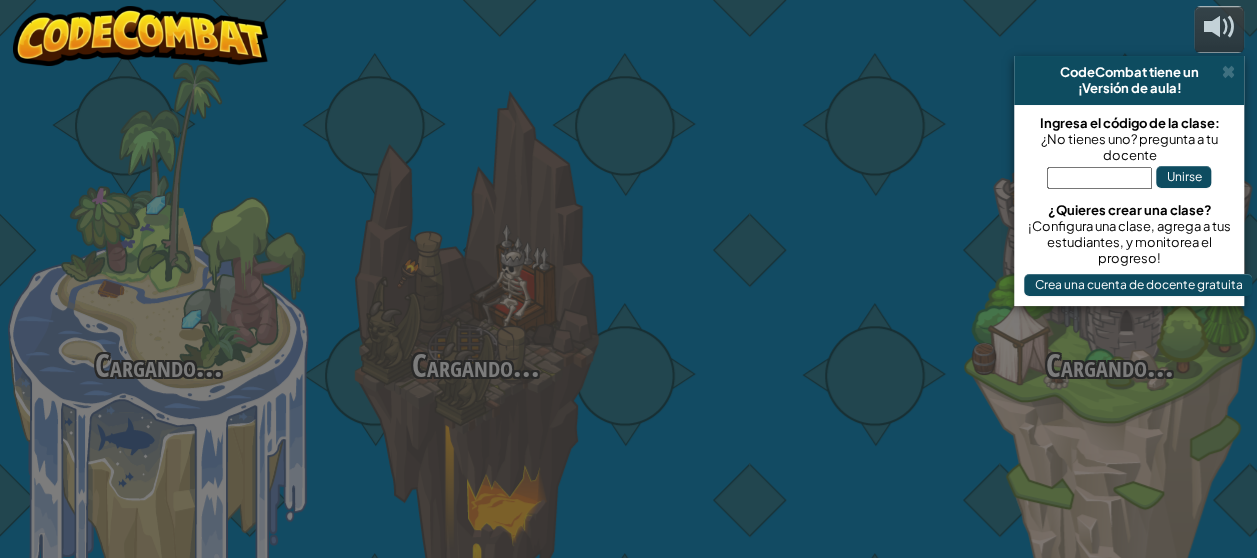 select on "es-419" 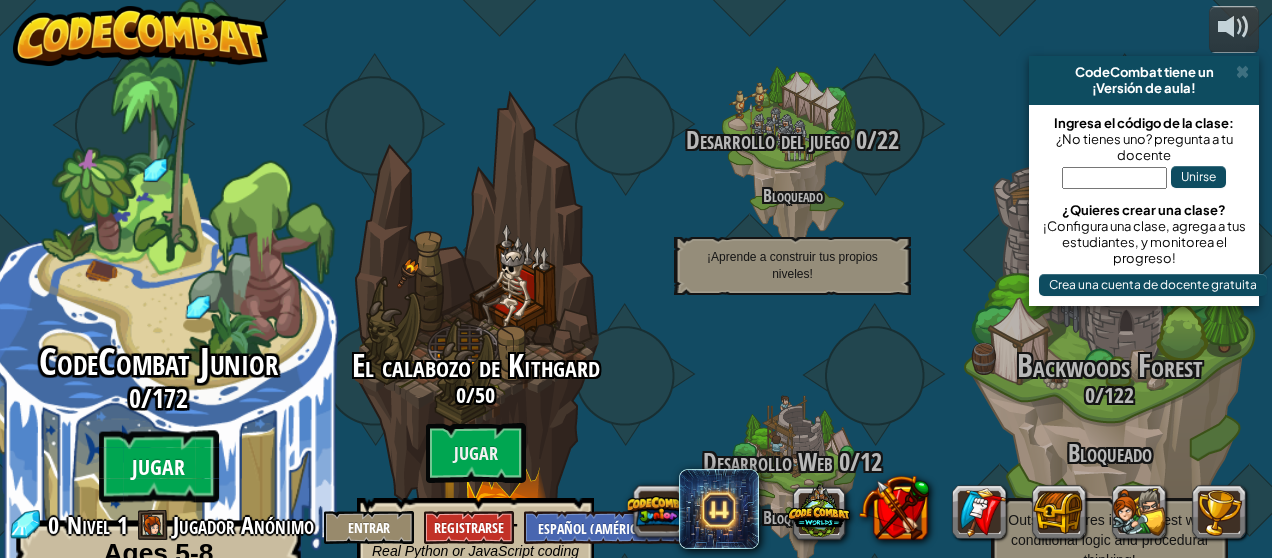 click on "Jugar" at bounding box center (159, 467) 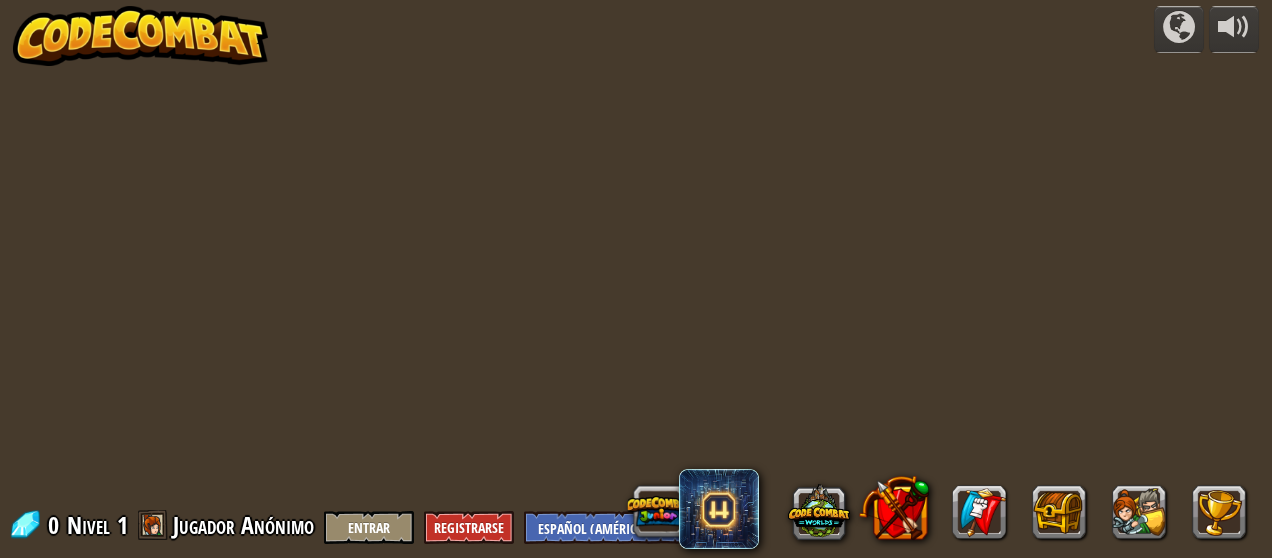 select on "es-419" 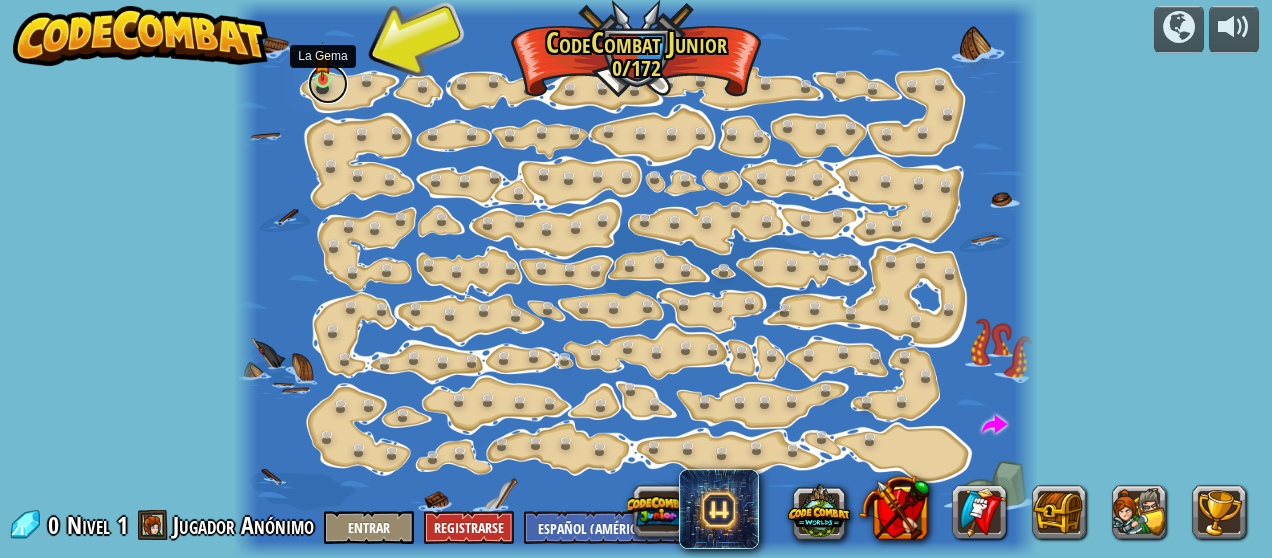 click at bounding box center [328, 84] 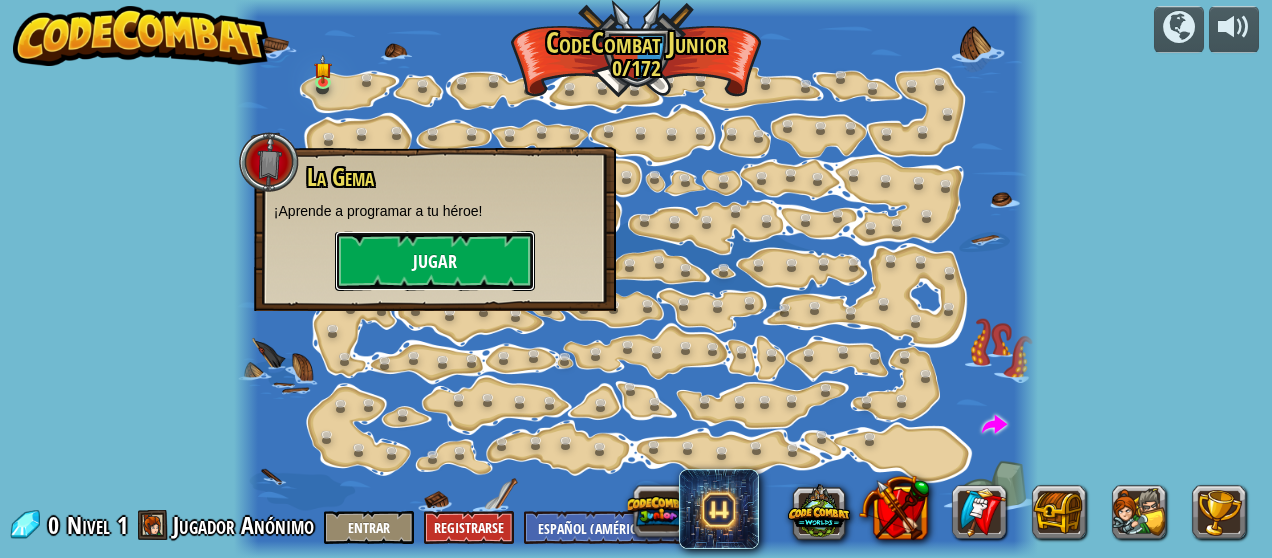 click on "Jugar" at bounding box center (435, 261) 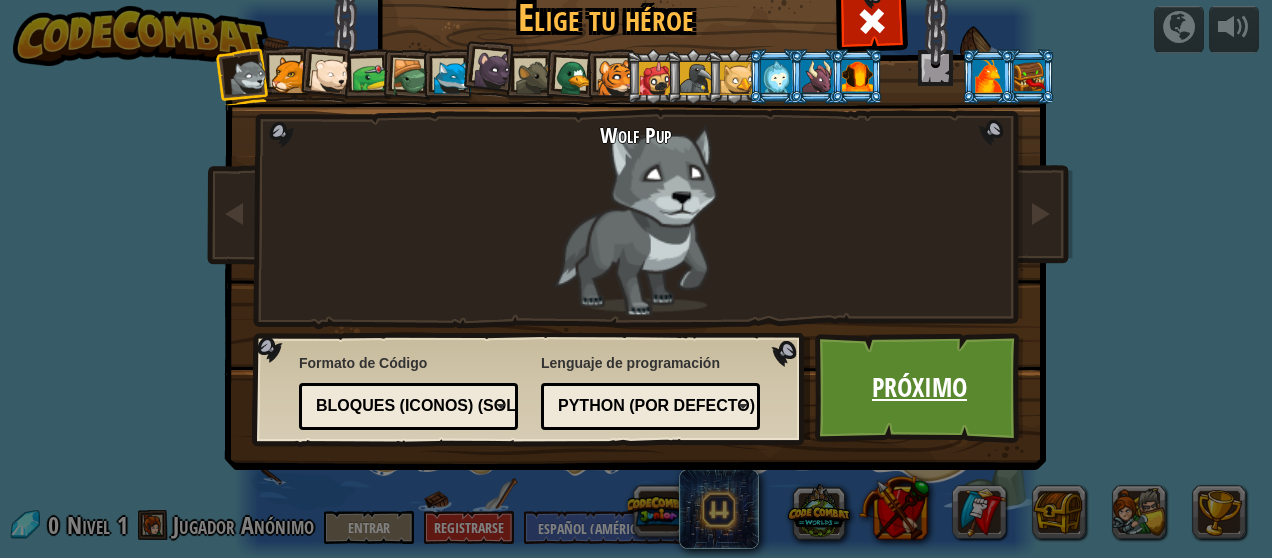 click on "Próximo" at bounding box center [919, 388] 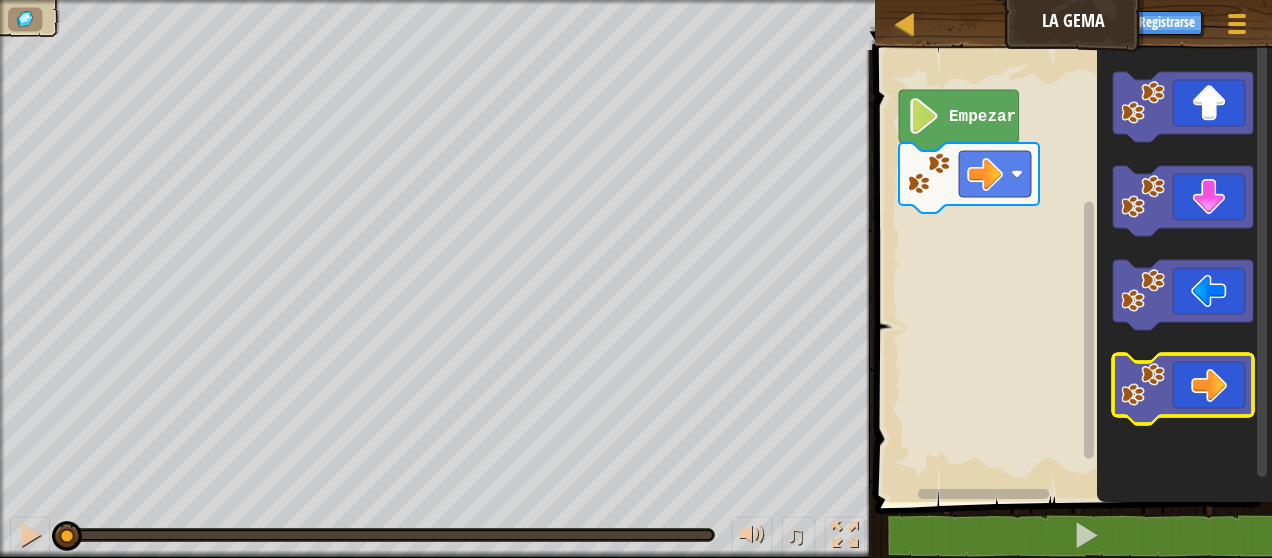 click 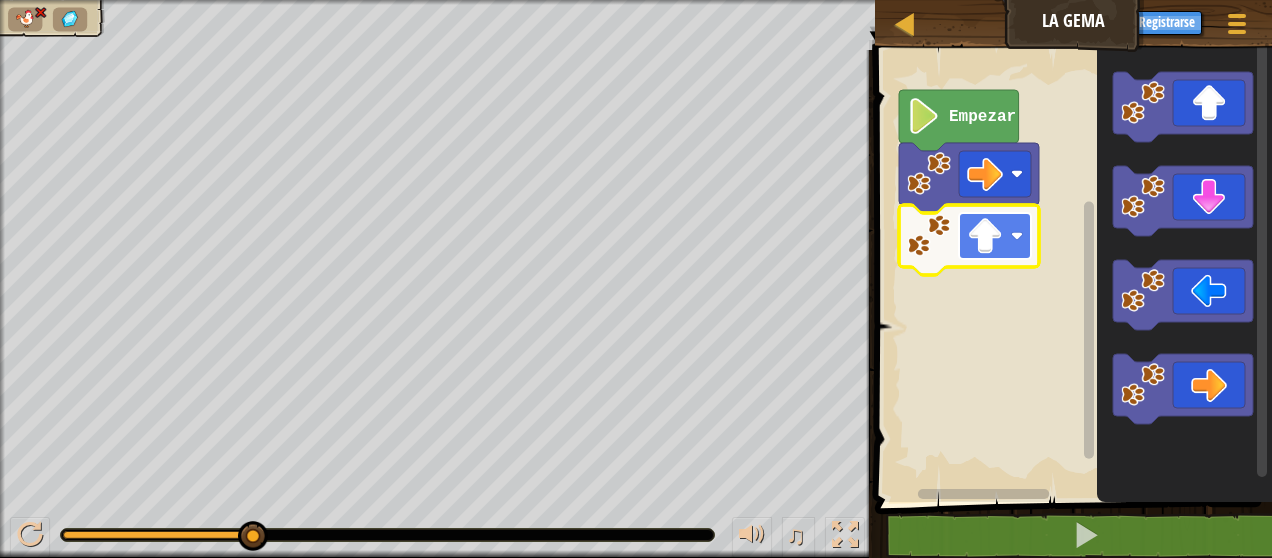 click 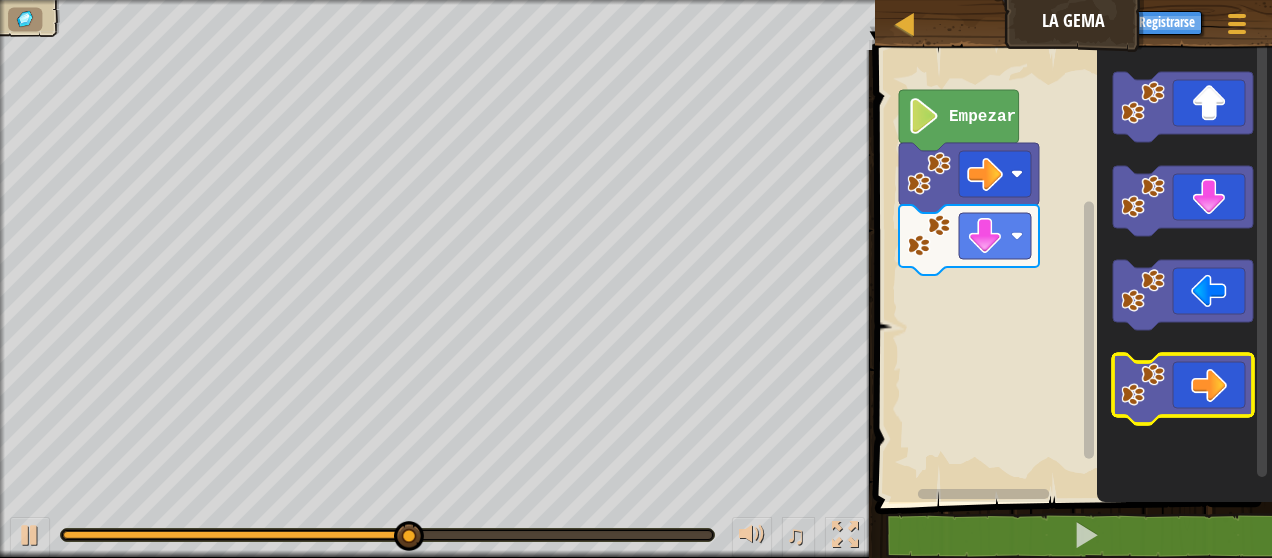 click 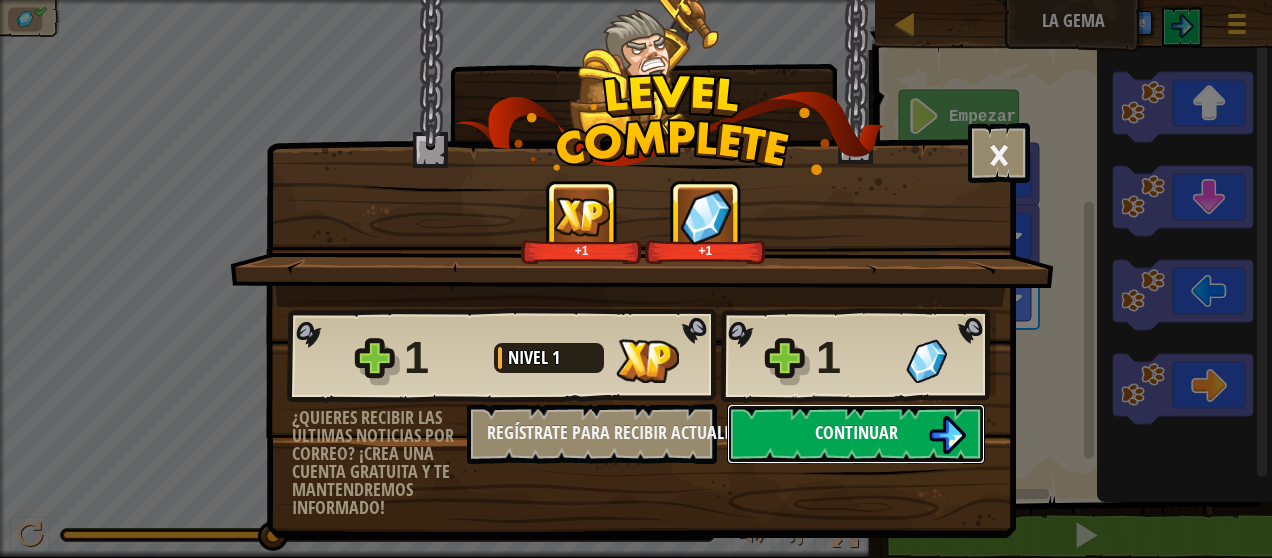 click on "Continuar" at bounding box center (856, 432) 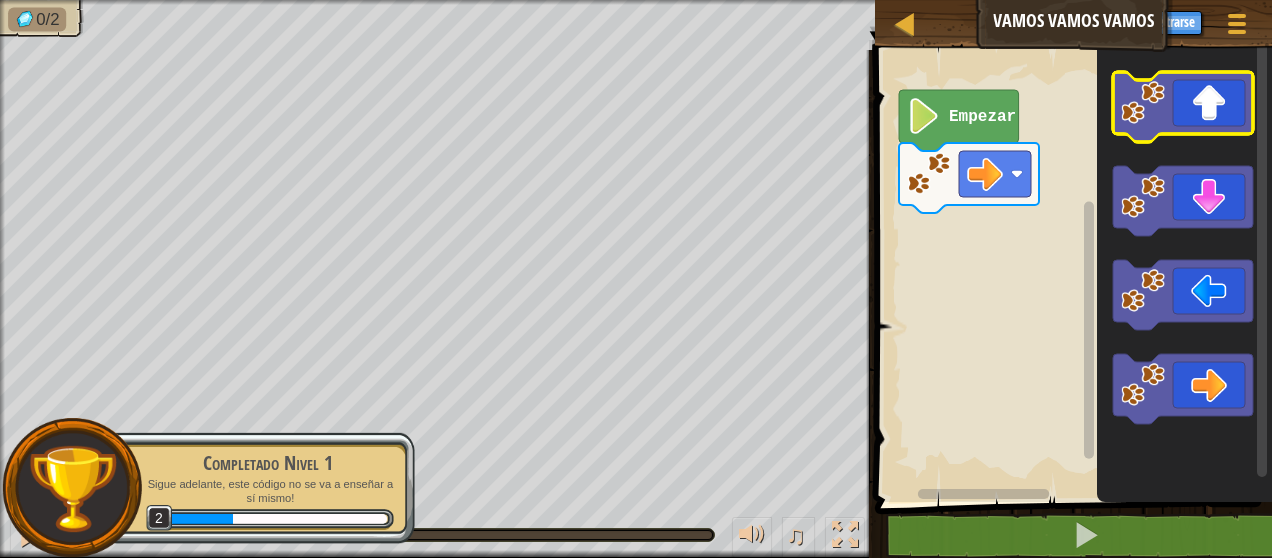 click 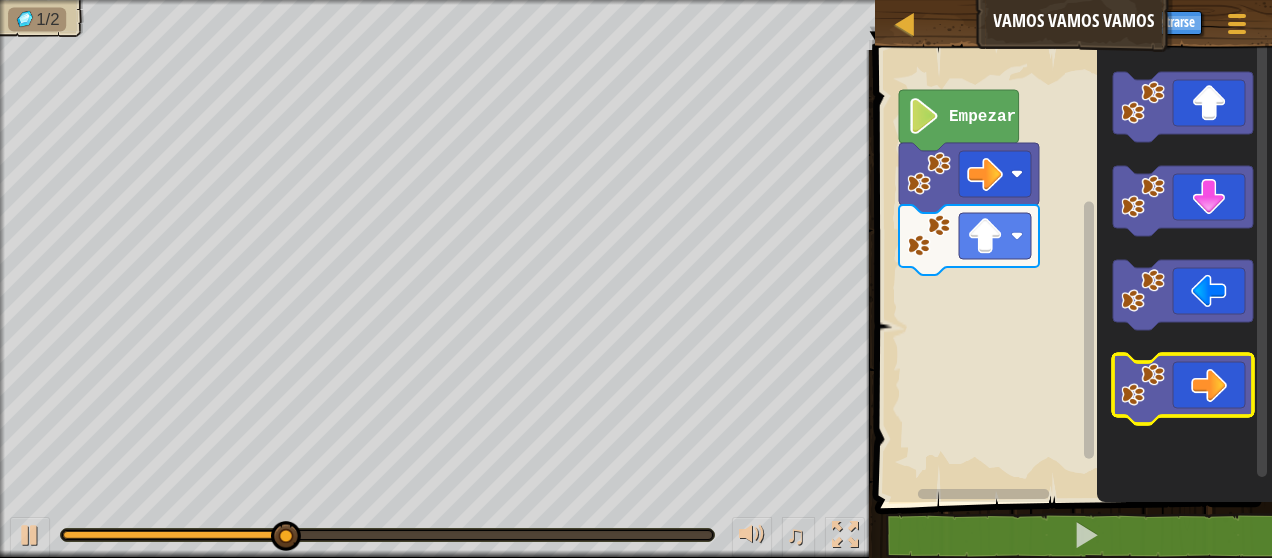 click 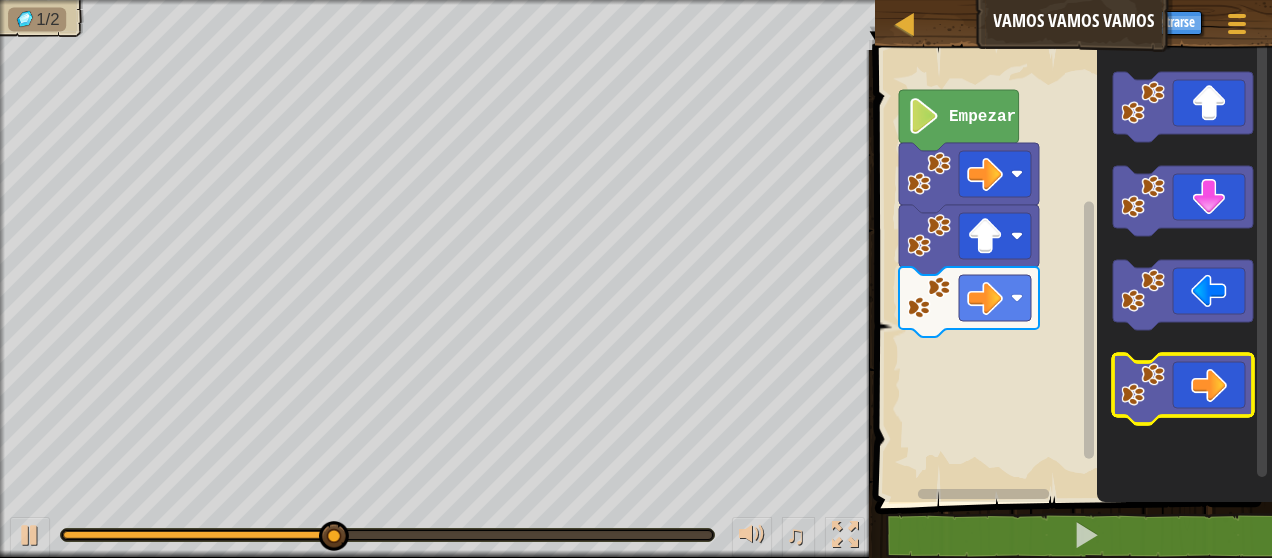 click 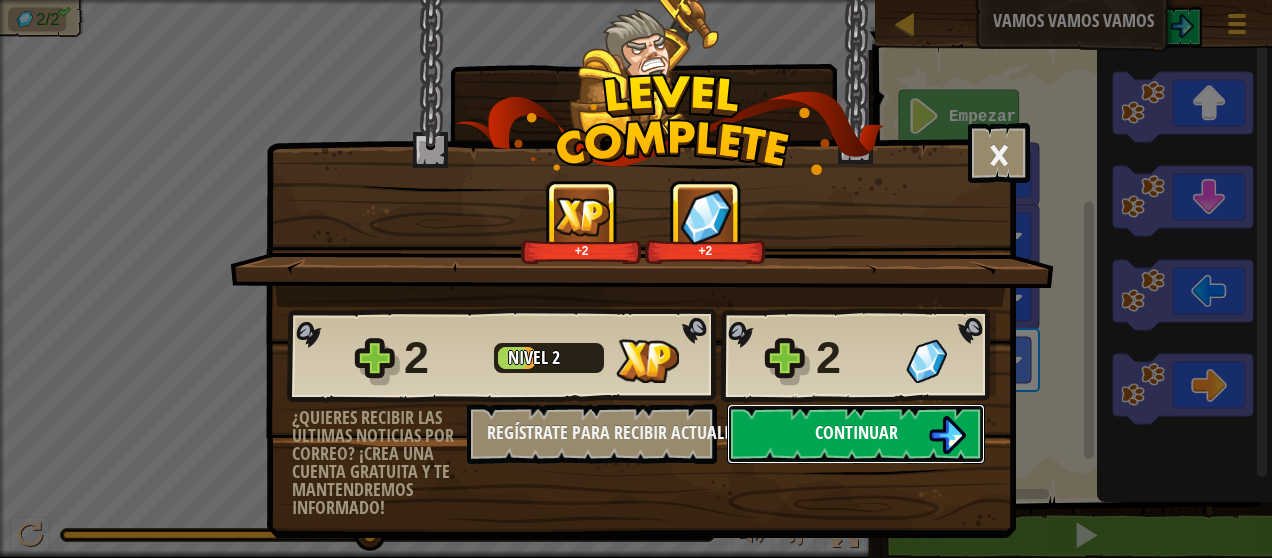 click on "Continuar" at bounding box center [856, 434] 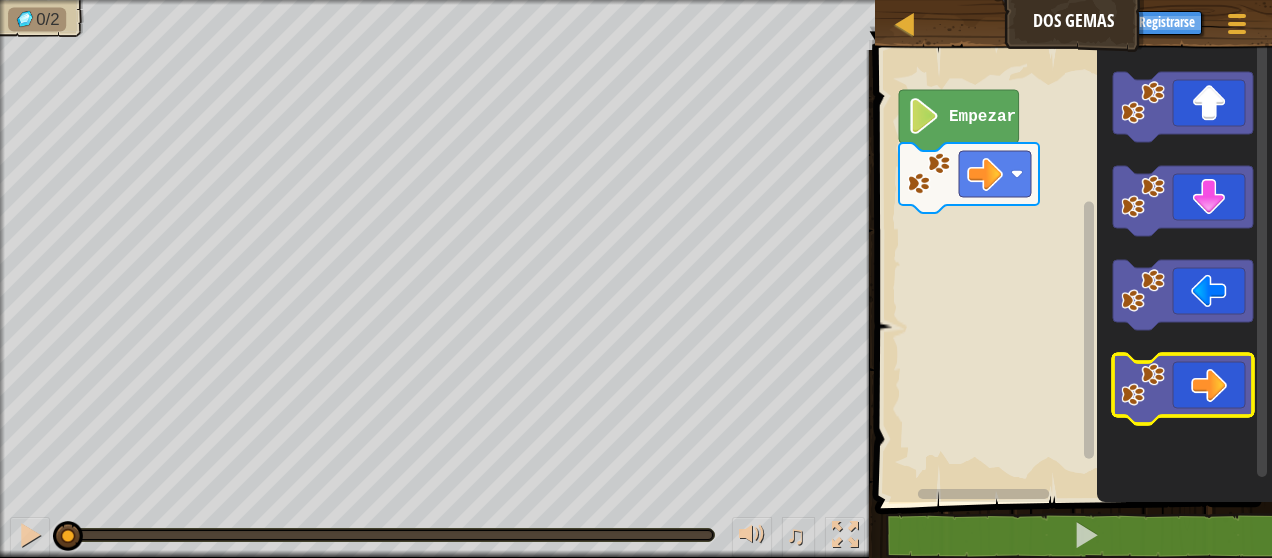 click 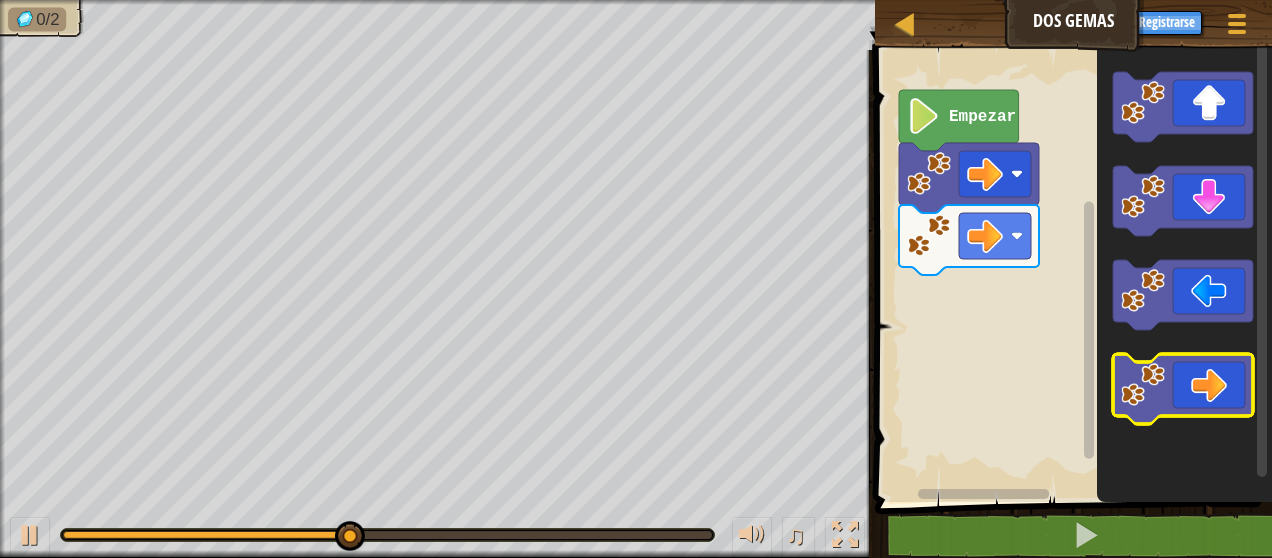 click 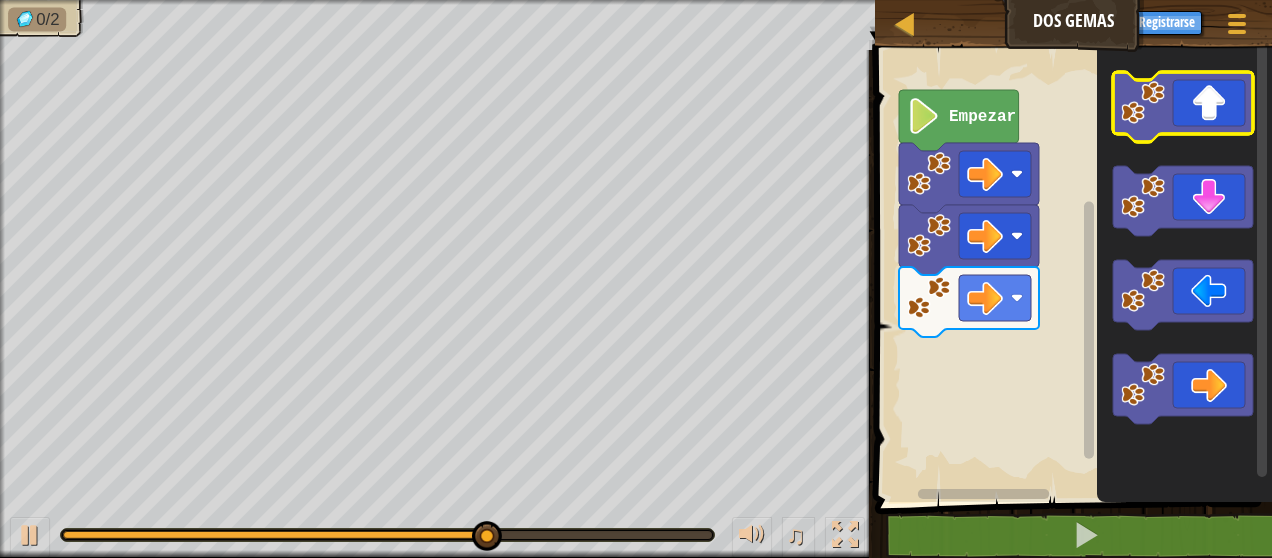 click 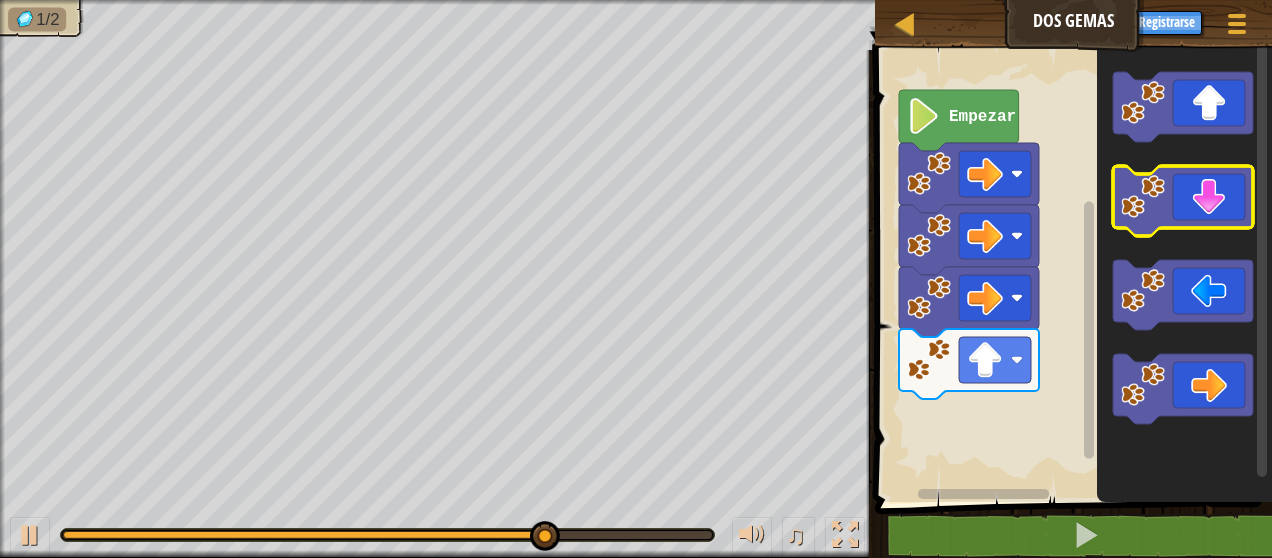 click 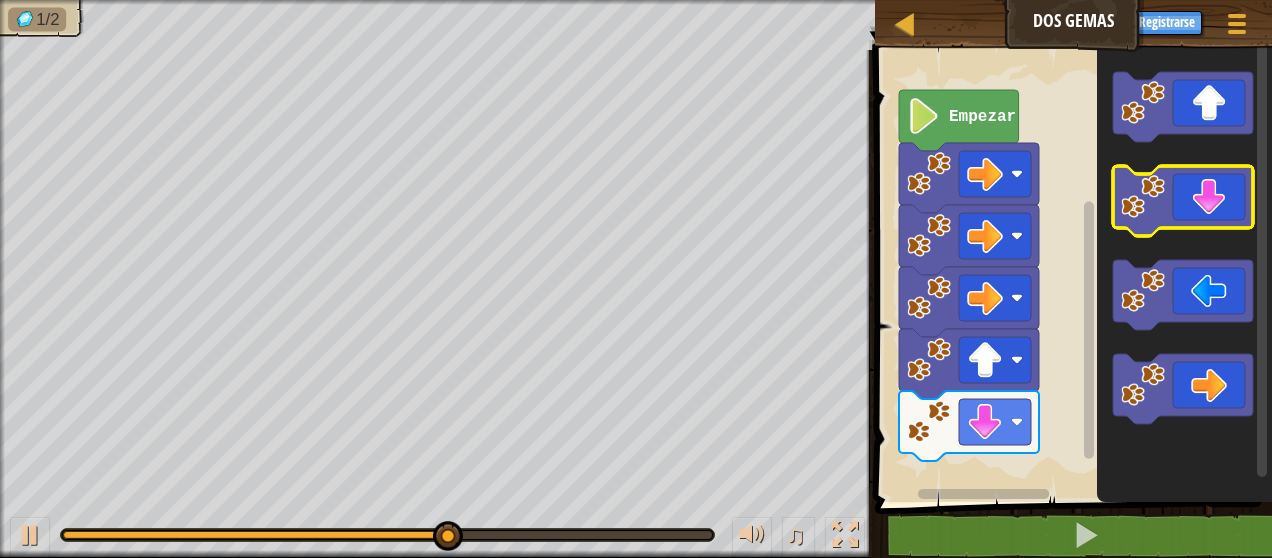 click 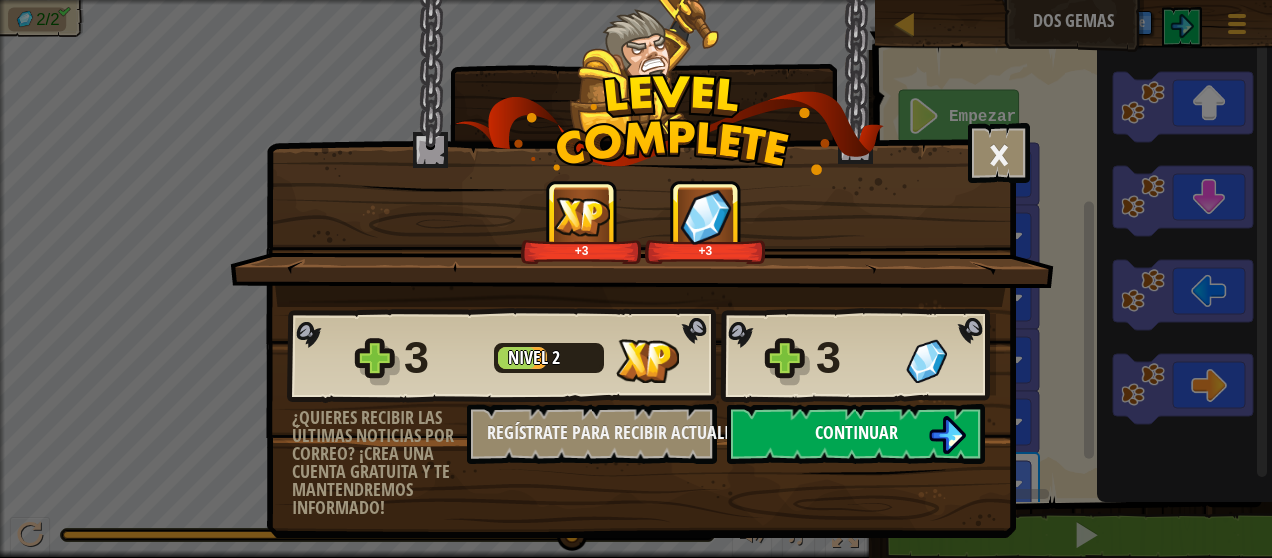 click on "Continuar" at bounding box center [856, 434] 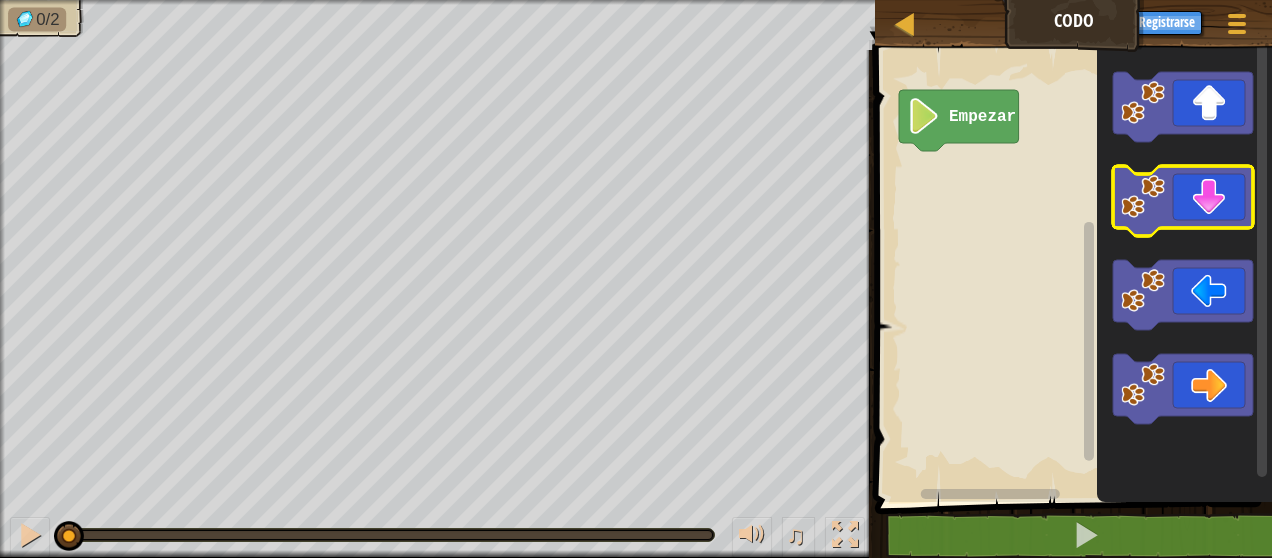 click 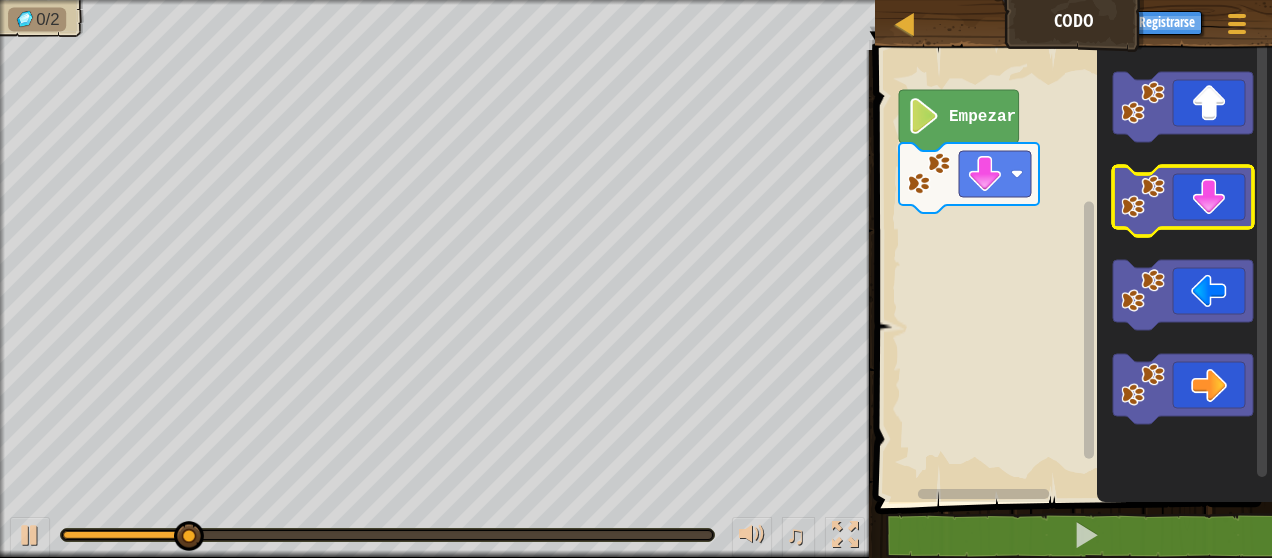 click 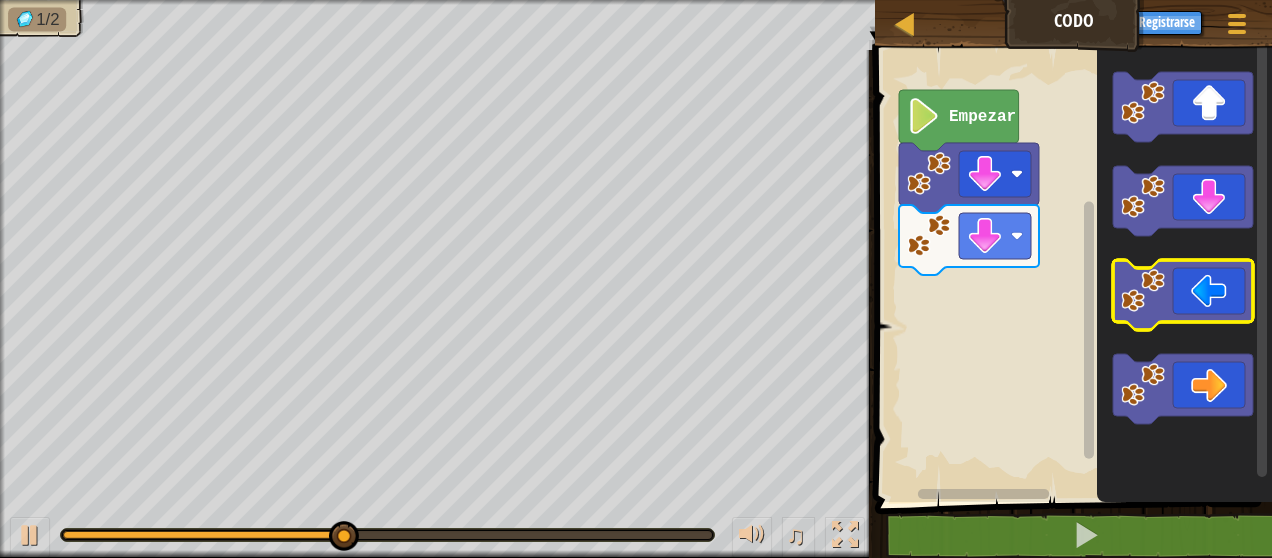 click 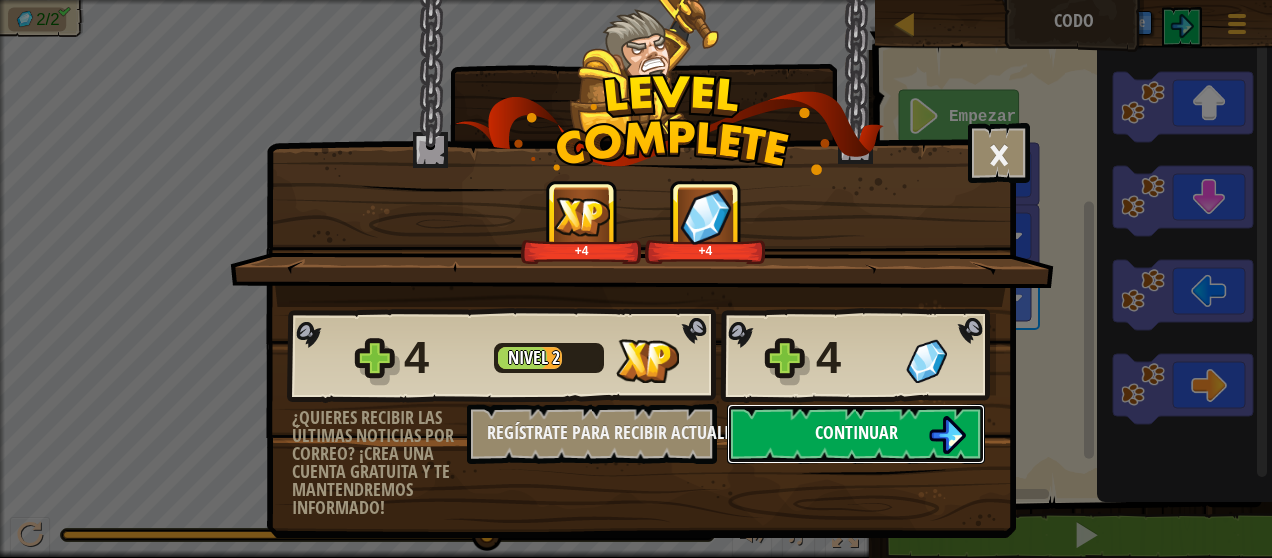 click on "Continuar" at bounding box center (856, 432) 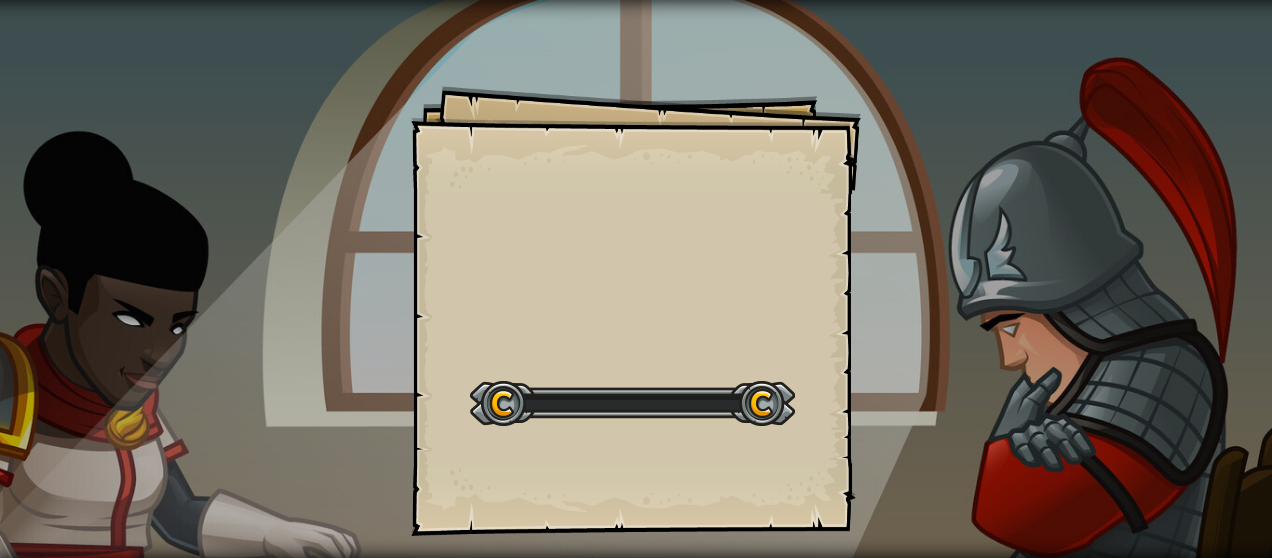 click on "Goals Start Level Error cargando del servidor Necesitas una suscripción para jugar este nivel. Suscribirse Deberás unirte a un curso para jugar a este nivel. Volver a mis cursos ¡Pídele a tu docente que te asigne una licencia para que puedas continuar jugando CodeCombat! Volver a mis cursos Este nivel está bloqueado. Volver a mis cursos Activa jugar/pausa con Ctrl+P." at bounding box center [636, 279] 